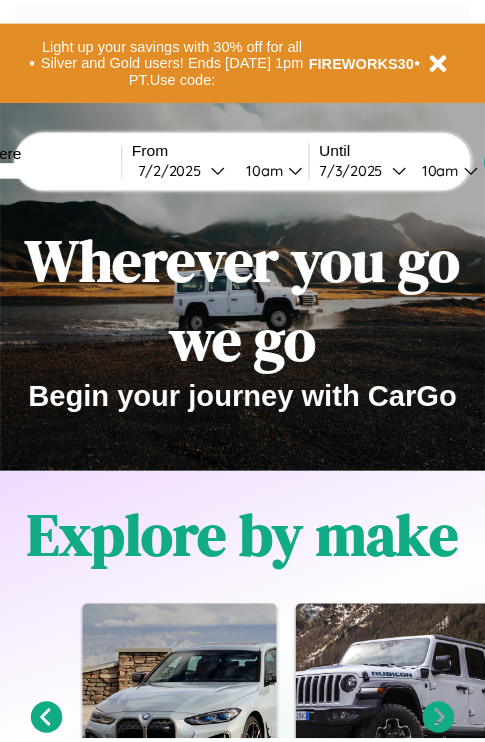 scroll, scrollTop: 0, scrollLeft: 0, axis: both 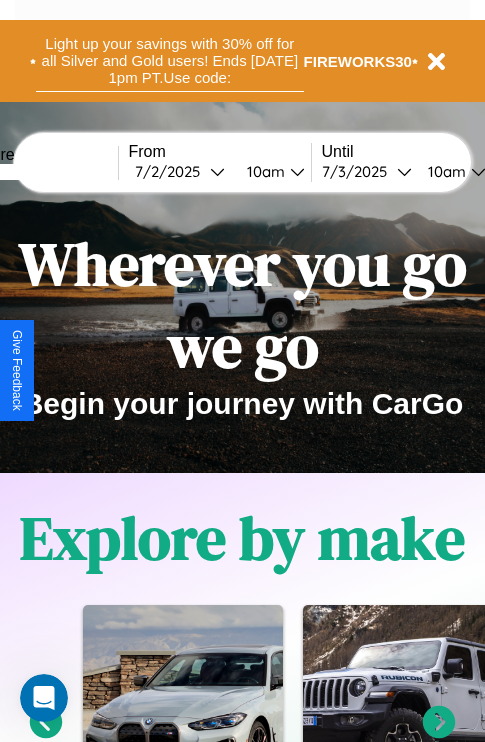 click on "Light up your savings with 30% off for all Silver and Gold users! Ends 8/1 at 1pm PT.  Use code:" at bounding box center [170, 61] 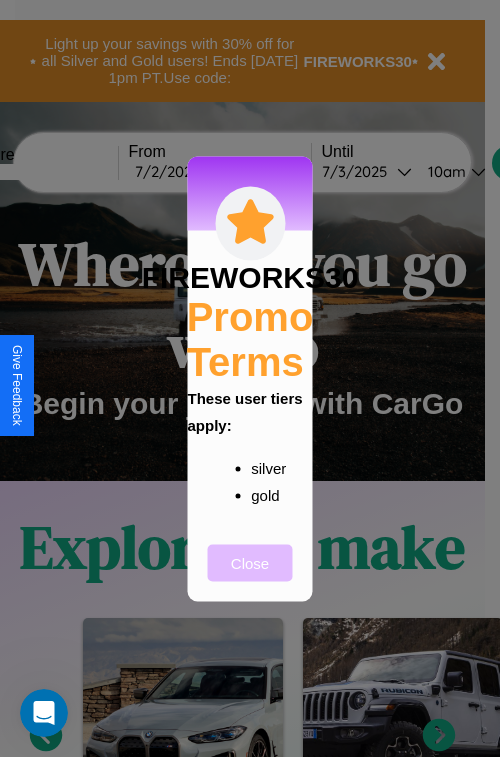 click on "Close" at bounding box center (250, 562) 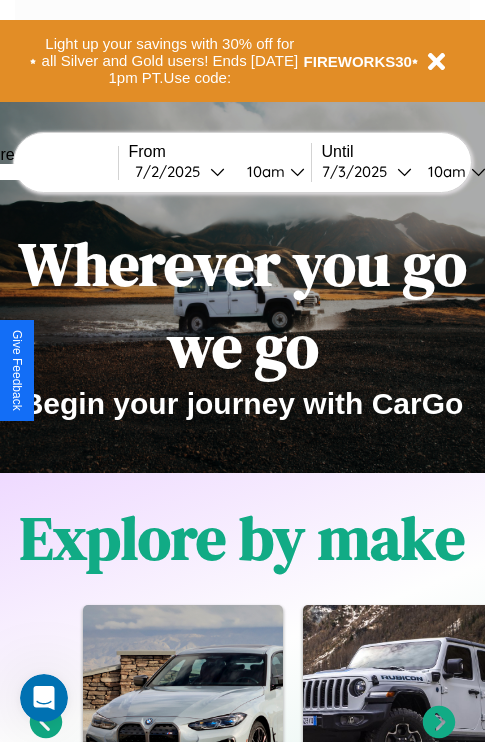 click at bounding box center [43, 172] 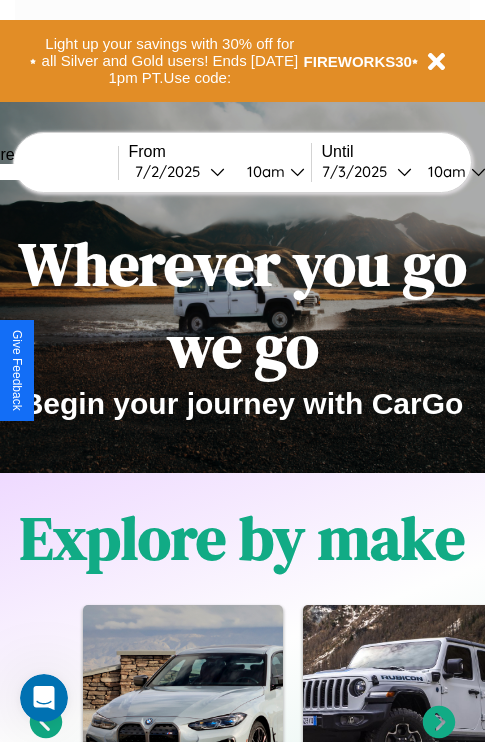 type on "****" 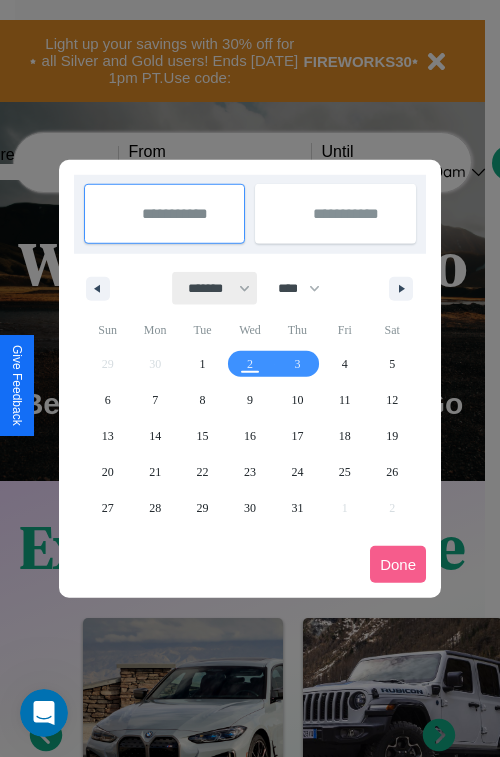 click on "******* ******** ***** ***** *** **** **** ****** ********* ******* ******** ********" at bounding box center (215, 288) 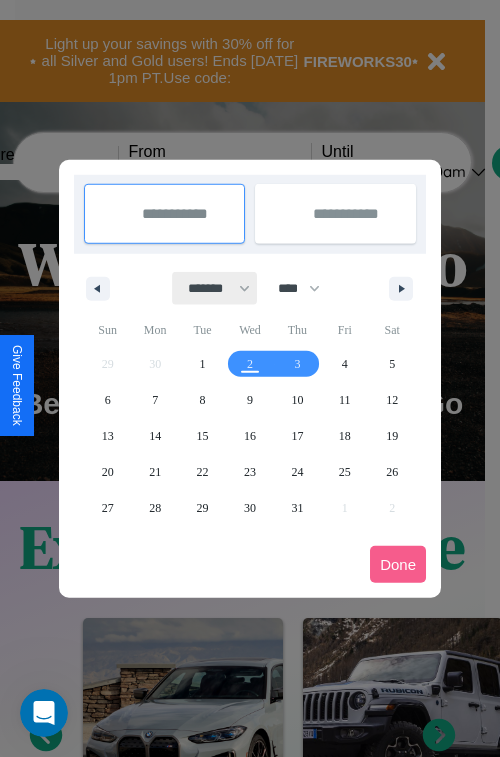 select on "*" 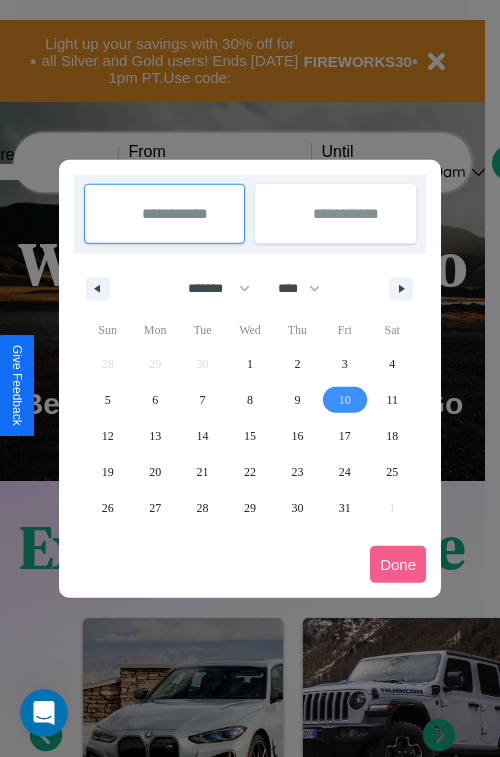 click on "10" at bounding box center [345, 400] 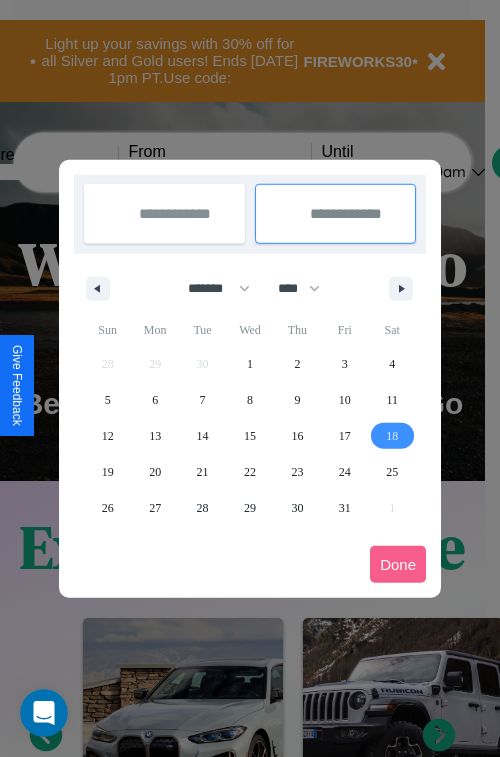 click on "18" at bounding box center (392, 436) 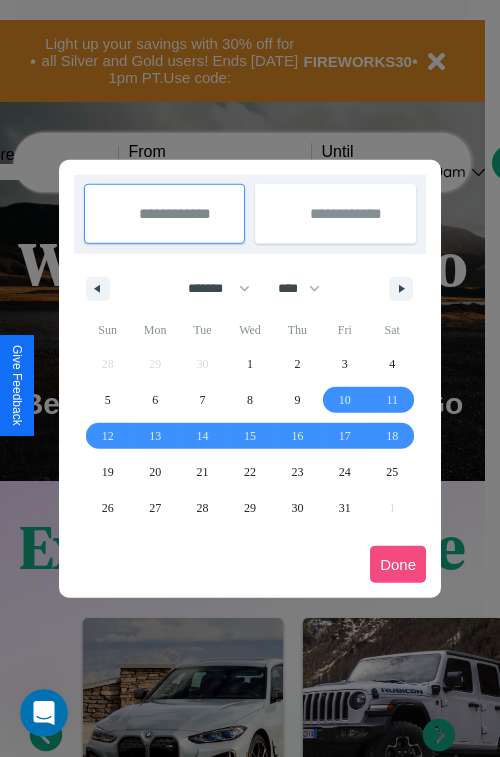 click on "Done" at bounding box center [398, 564] 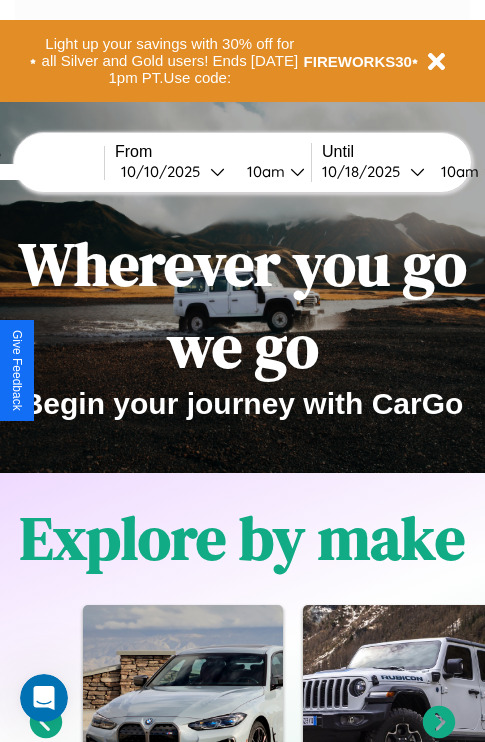 click on "10am" at bounding box center (263, 171) 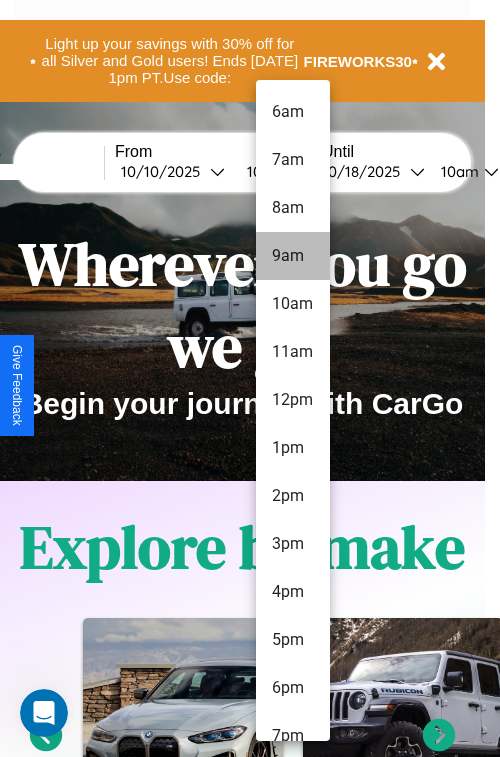 click on "9am" at bounding box center (293, 256) 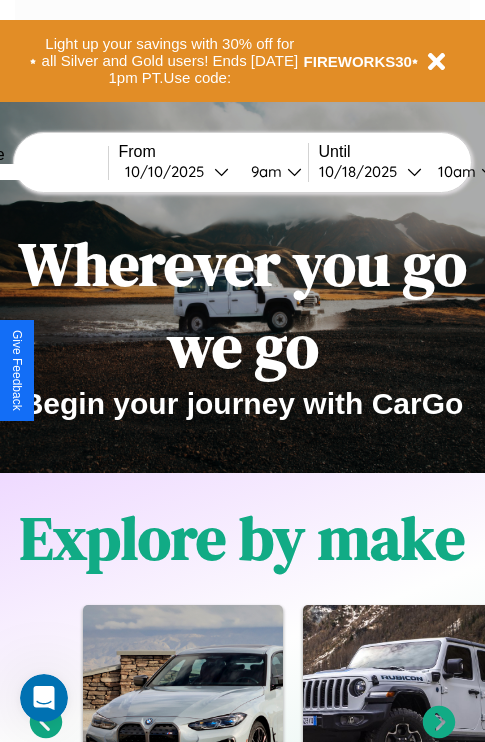 click on "10am" at bounding box center [454, 171] 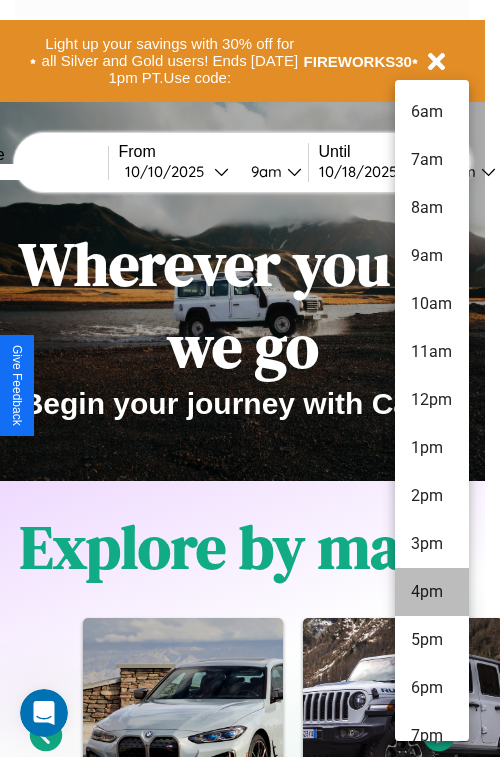 click on "4pm" at bounding box center [432, 592] 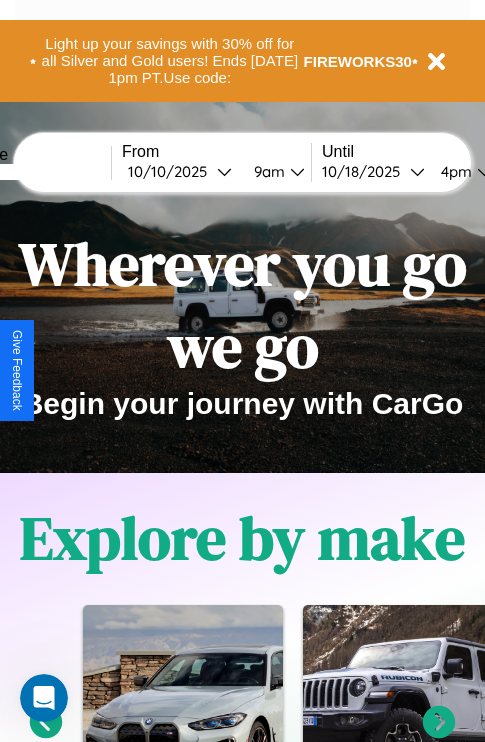 scroll, scrollTop: 0, scrollLeft: 74, axis: horizontal 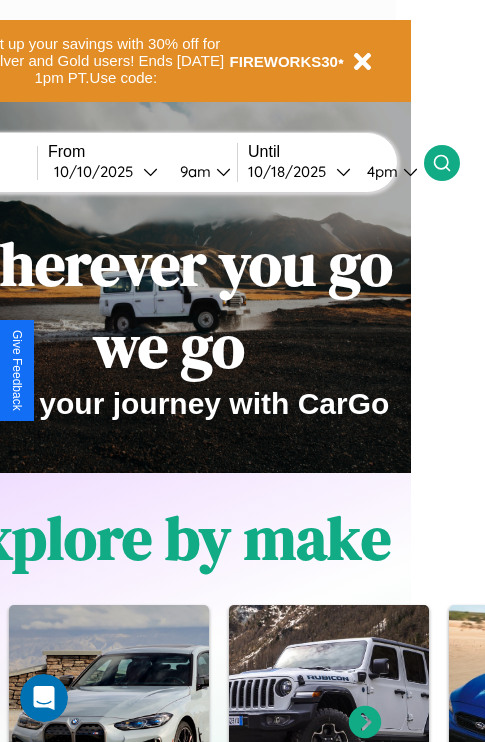 click 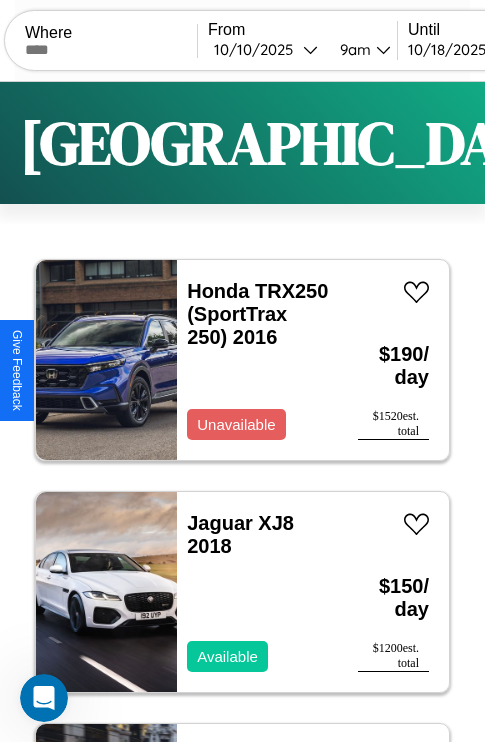 scroll, scrollTop: 66, scrollLeft: 0, axis: vertical 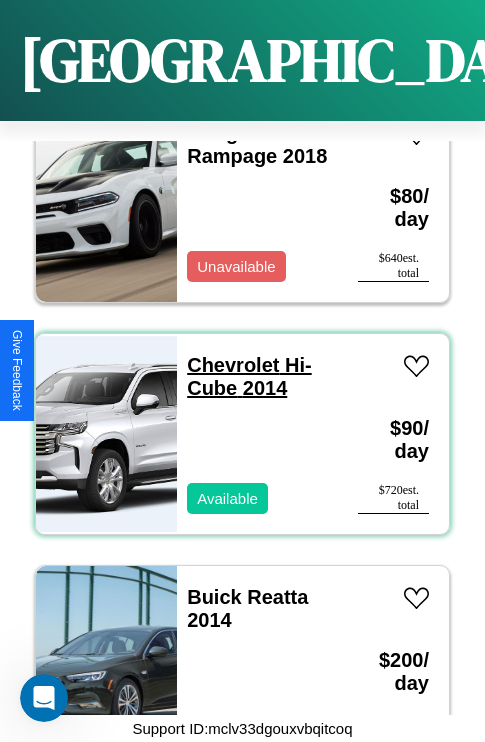click on "Chevrolet   Hi-Cube   2014" at bounding box center [249, 376] 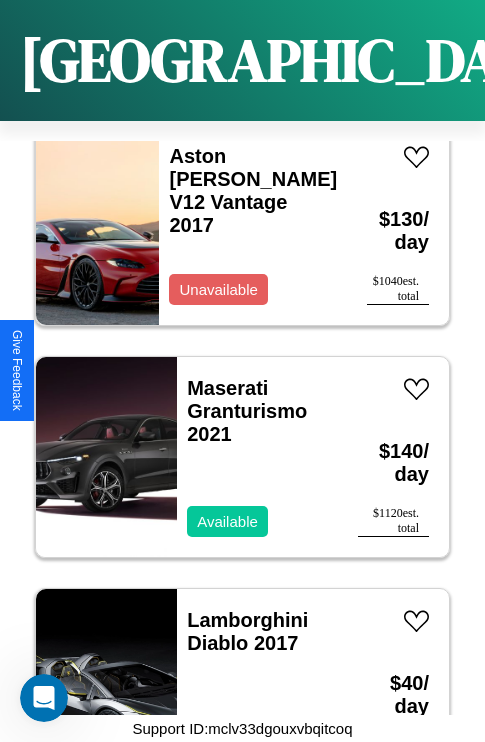 scroll, scrollTop: 25827, scrollLeft: 0, axis: vertical 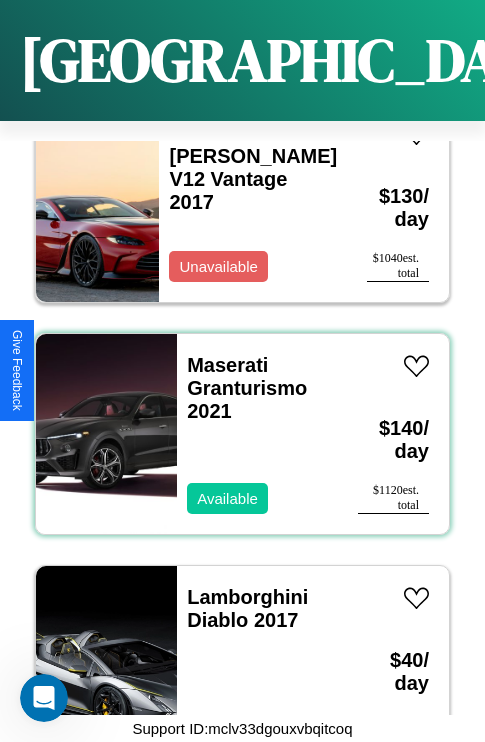 click on "Maserati   Granturismo   2021 Available" at bounding box center (257, 434) 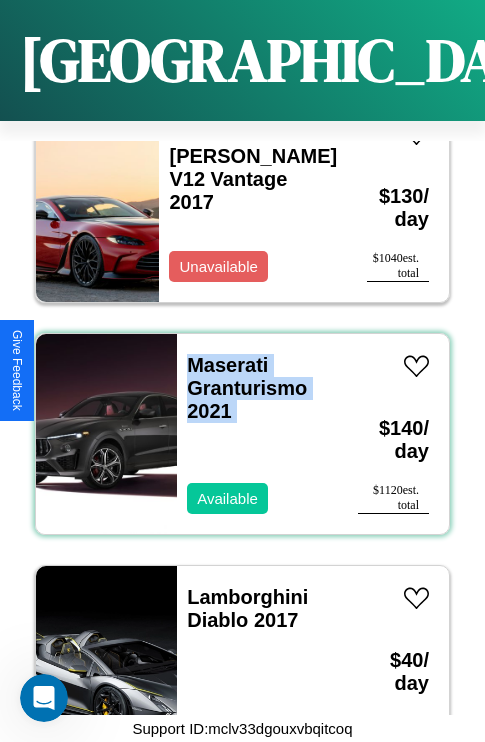 click on "Maserati   Granturismo   2021 Available" at bounding box center [257, 434] 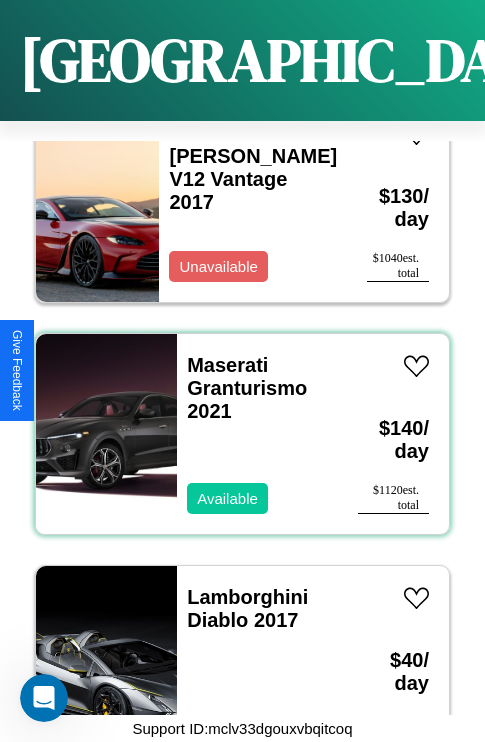 click on "Maserati   Granturismo   2021 Available" at bounding box center [257, 434] 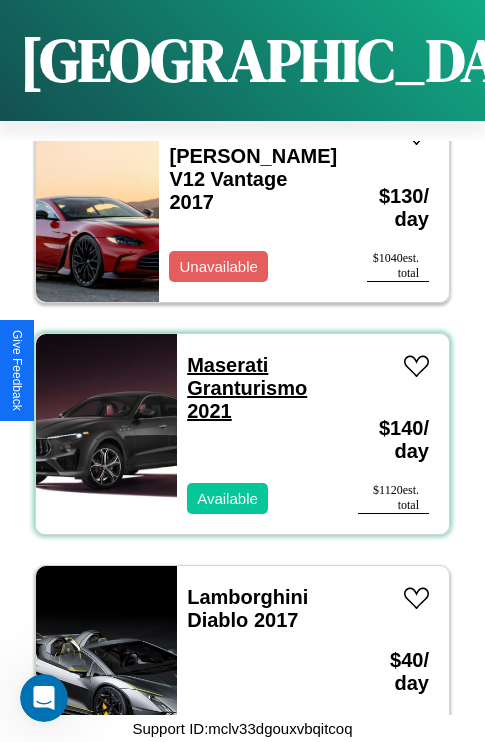 click on "Maserati   Granturismo   2021" at bounding box center (247, 388) 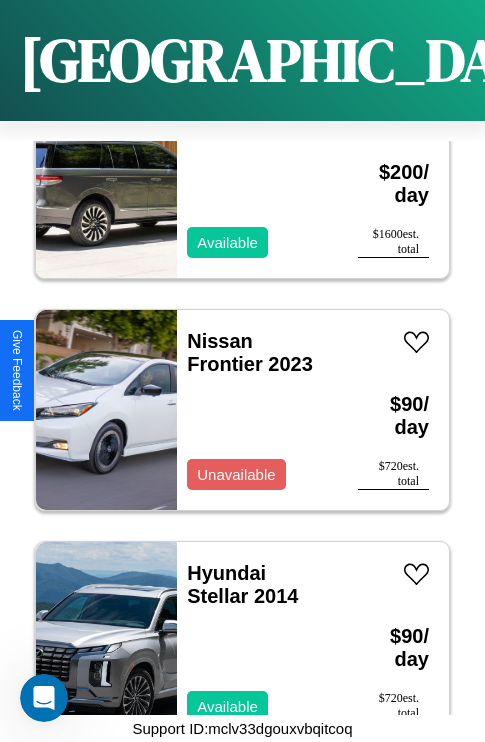 scroll, scrollTop: 3555, scrollLeft: 0, axis: vertical 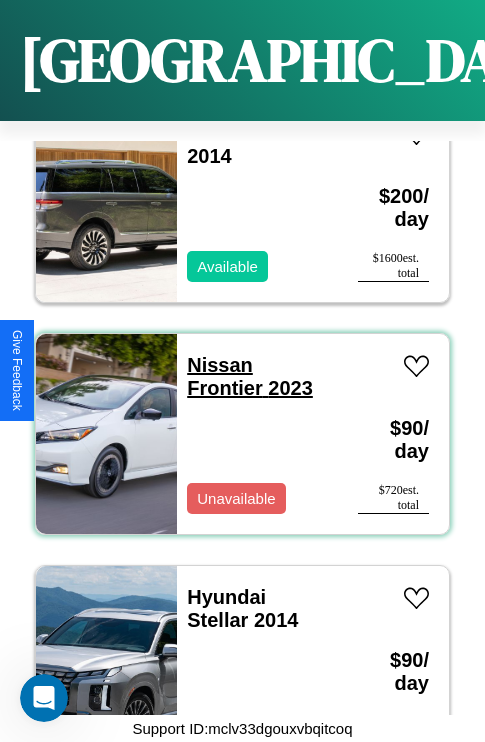 click on "Nissan   Frontier   2023" at bounding box center (250, 376) 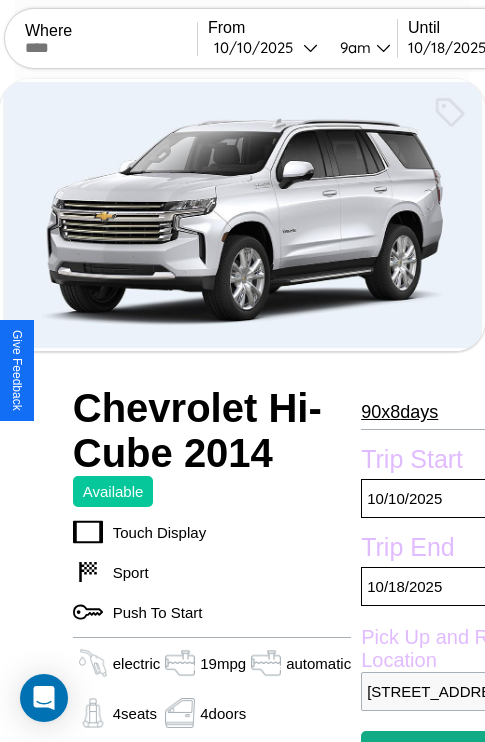scroll, scrollTop: 407, scrollLeft: 96, axis: both 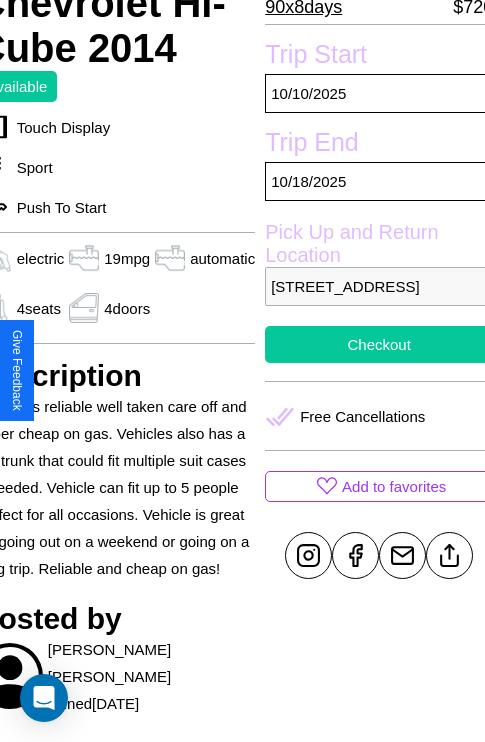 click on "Checkout" at bounding box center [379, 344] 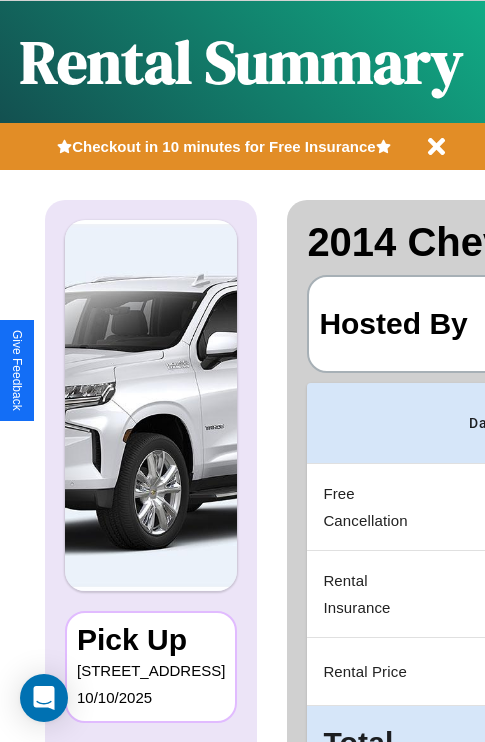 scroll, scrollTop: 0, scrollLeft: 383, axis: horizontal 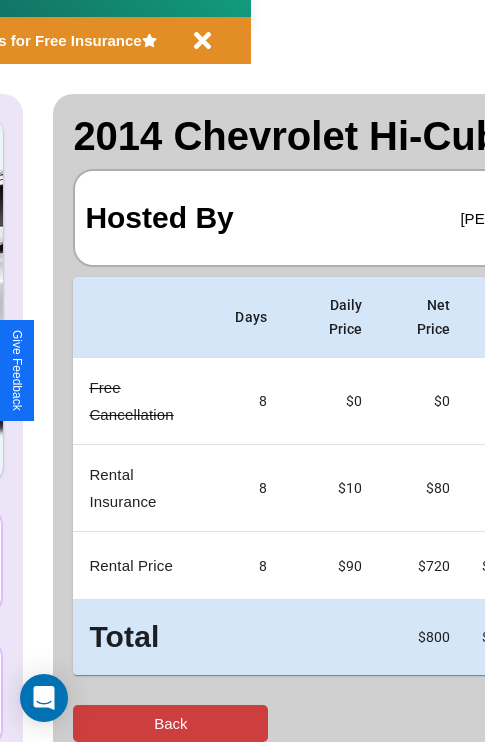 click on "Back" at bounding box center [170, 723] 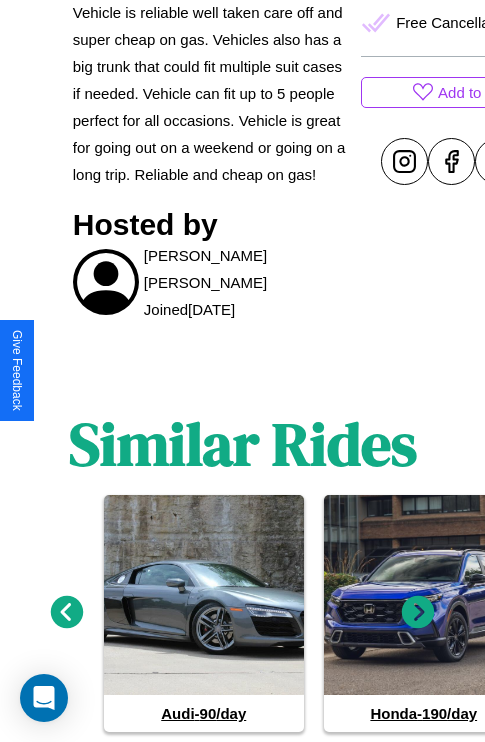 scroll, scrollTop: 857, scrollLeft: 0, axis: vertical 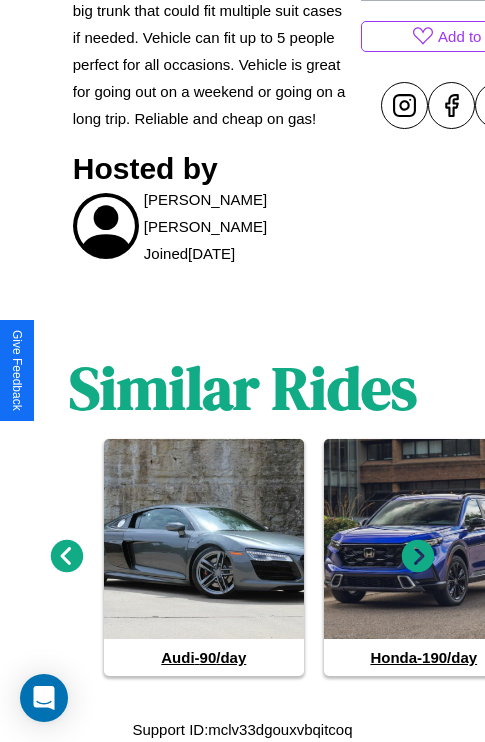 click 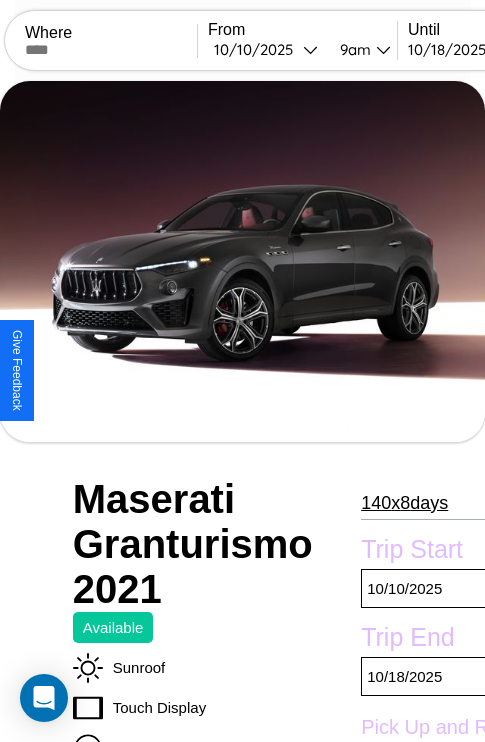 scroll, scrollTop: 496, scrollLeft: 96, axis: both 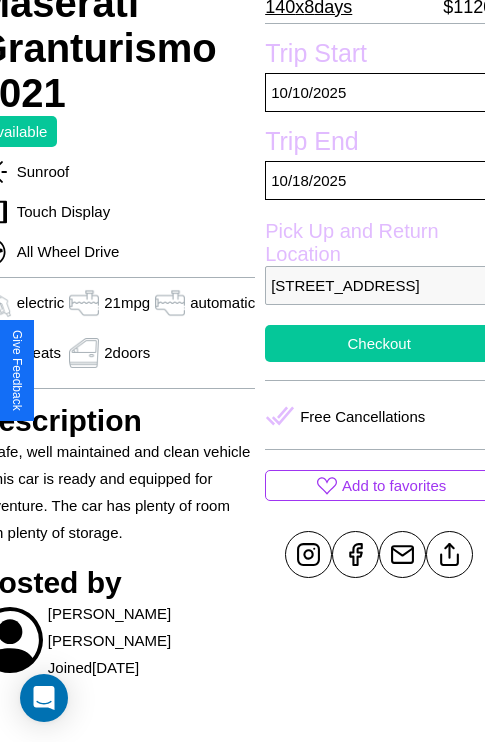 click on "Checkout" at bounding box center (379, 343) 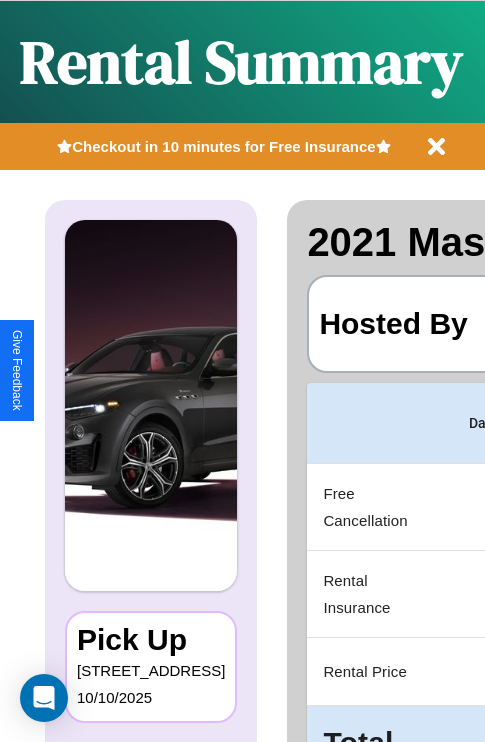 scroll, scrollTop: 106, scrollLeft: 0, axis: vertical 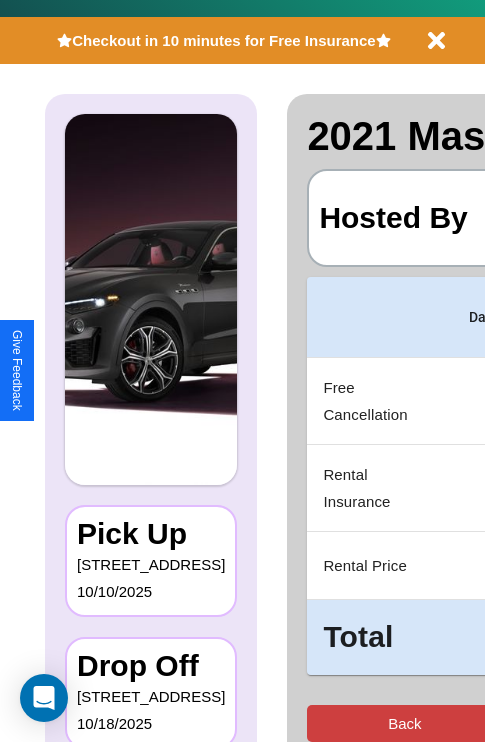 click on "Back" at bounding box center [404, 723] 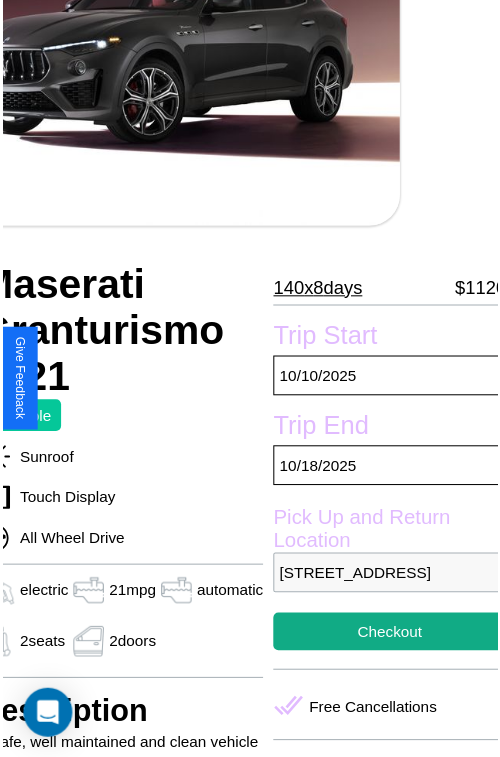 scroll, scrollTop: 218, scrollLeft: 96, axis: both 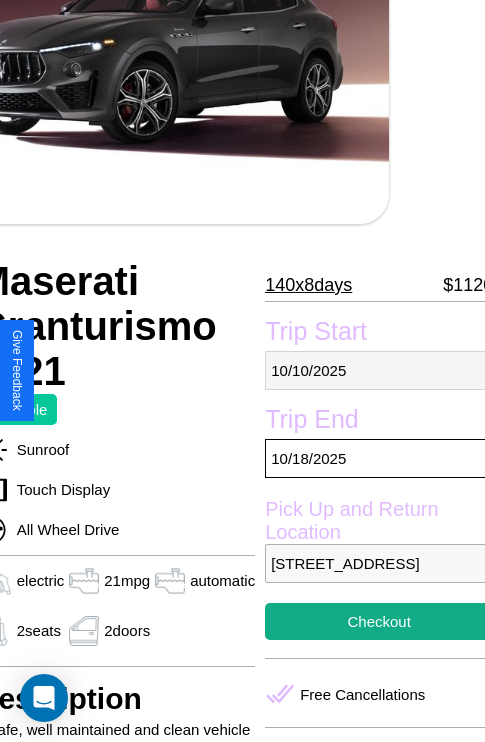 click on "10 / 10 / 2025" at bounding box center [379, 370] 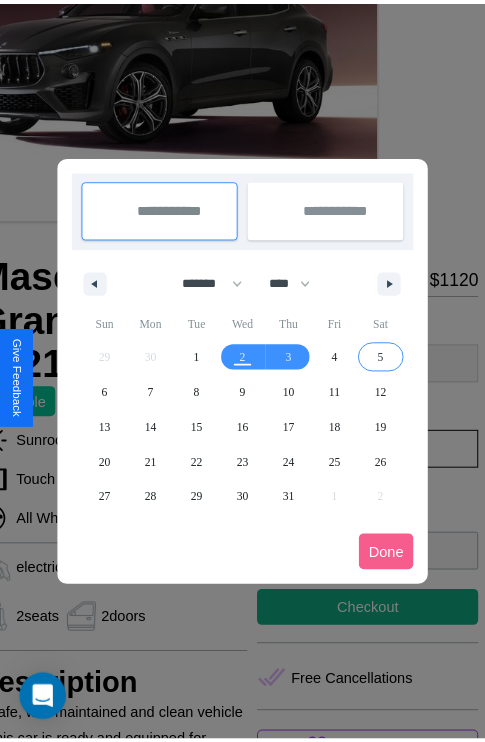 scroll, scrollTop: 0, scrollLeft: 96, axis: horizontal 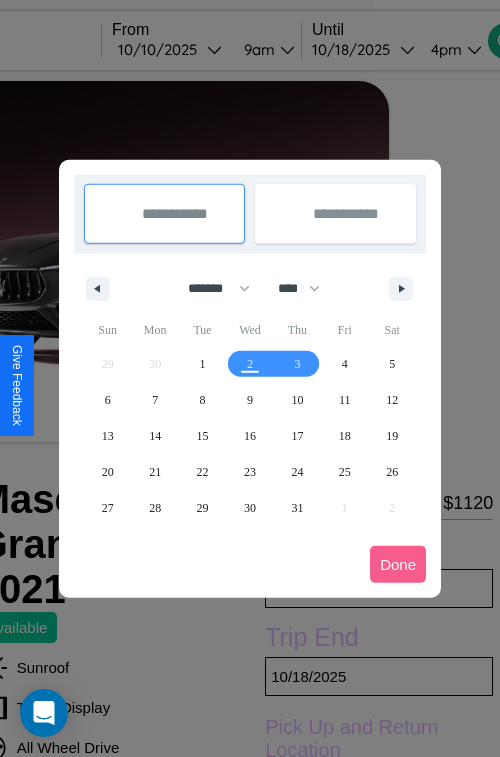 click at bounding box center [250, 378] 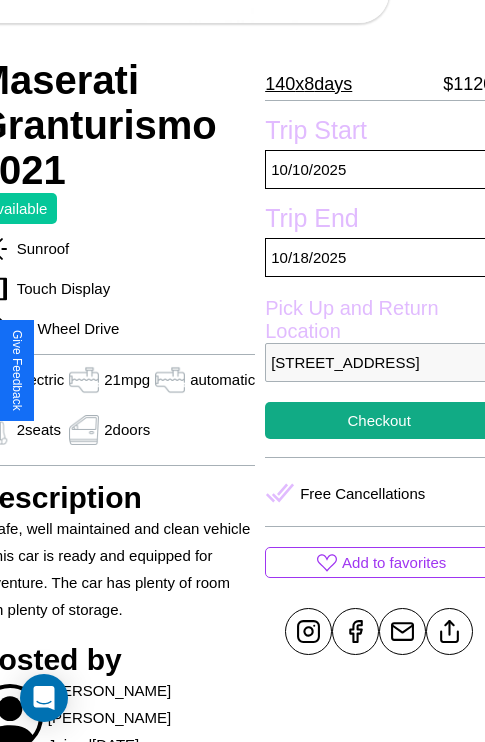 scroll, scrollTop: 424, scrollLeft: 96, axis: both 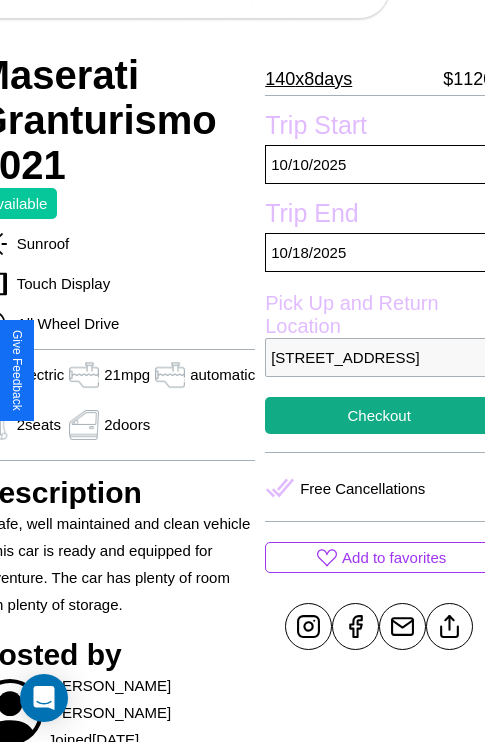 click on "8683 Third Street  Rome  87361 Italy" at bounding box center (379, 357) 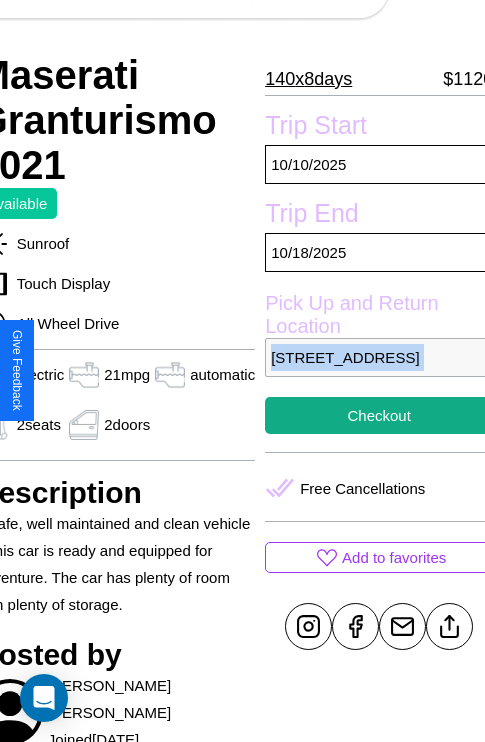 click on "8683 Third Street  Rome  87361 Italy" at bounding box center [379, 357] 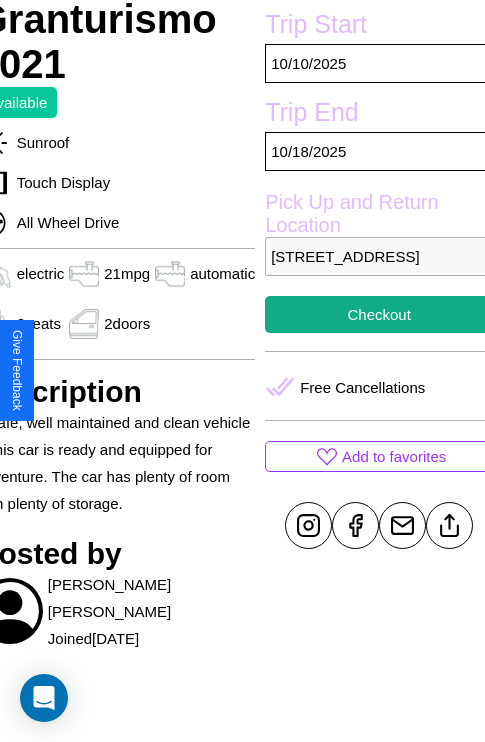 scroll, scrollTop: 707, scrollLeft: 96, axis: both 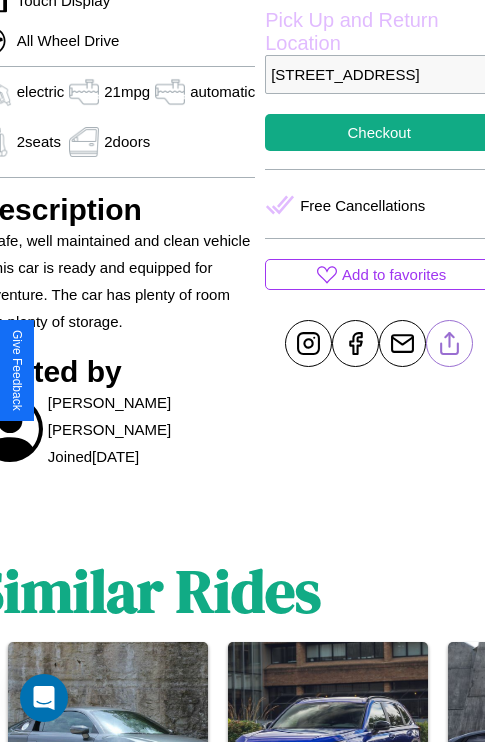 click 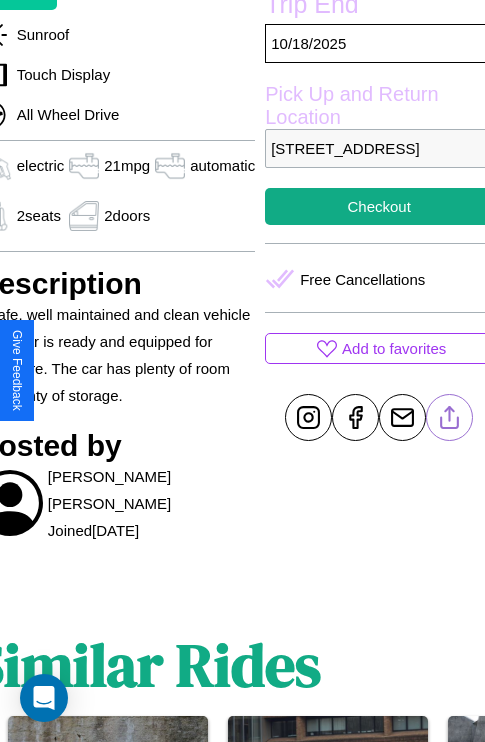 scroll, scrollTop: 496, scrollLeft: 96, axis: both 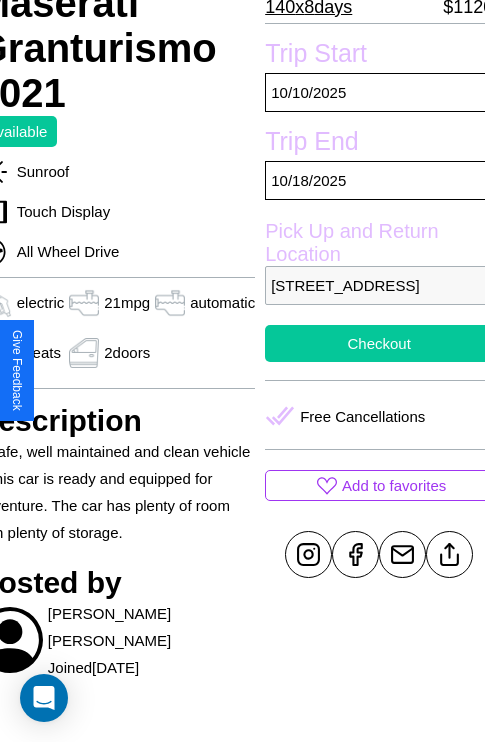 click on "Checkout" at bounding box center [379, 343] 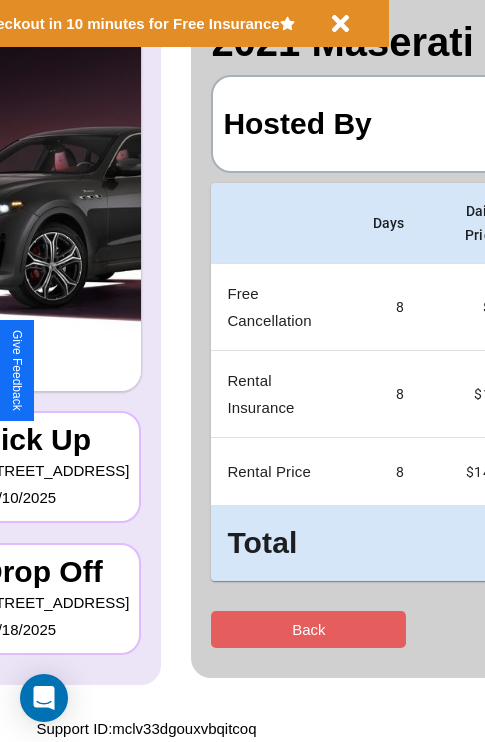 scroll, scrollTop: 0, scrollLeft: 0, axis: both 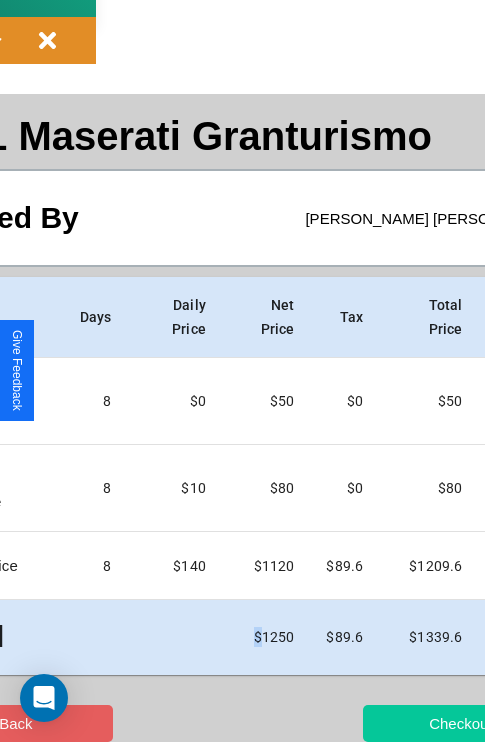 click on "Checkout" at bounding box center (460, 723) 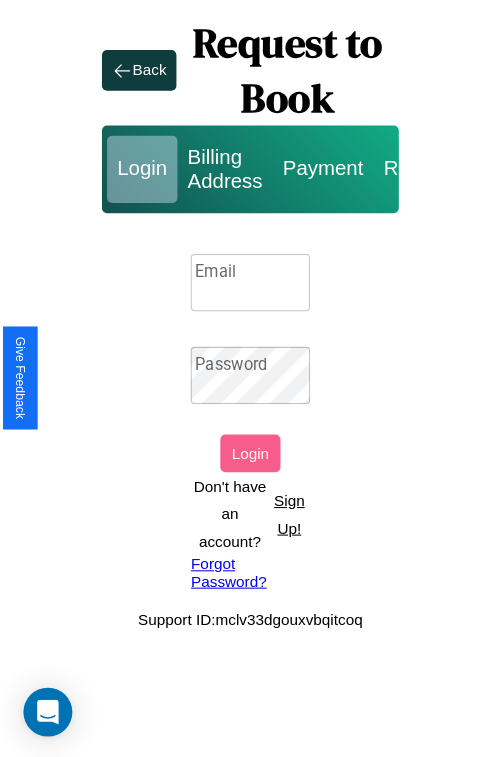 scroll, scrollTop: 0, scrollLeft: 0, axis: both 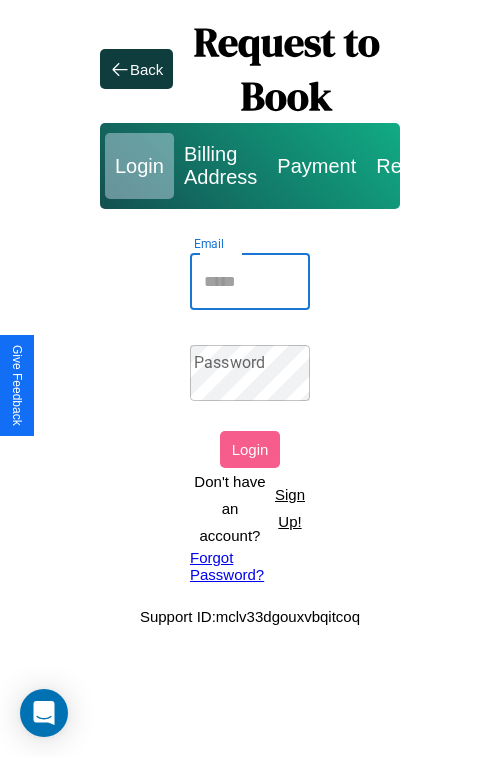 click on "Email" at bounding box center [250, 282] 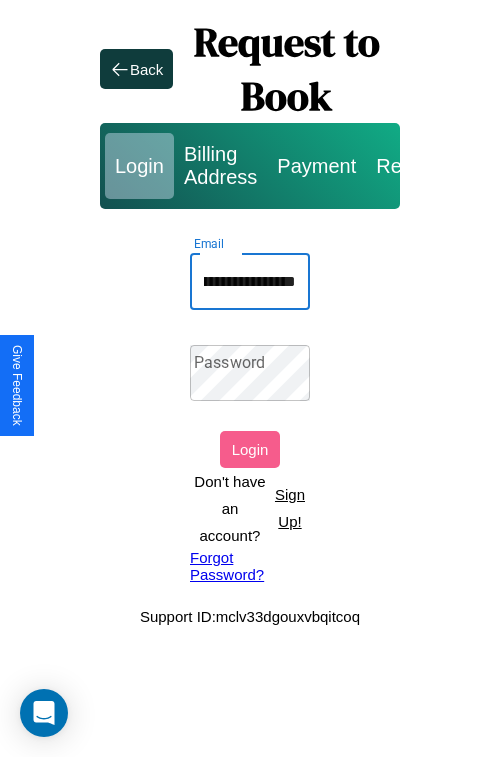 scroll, scrollTop: 0, scrollLeft: 76, axis: horizontal 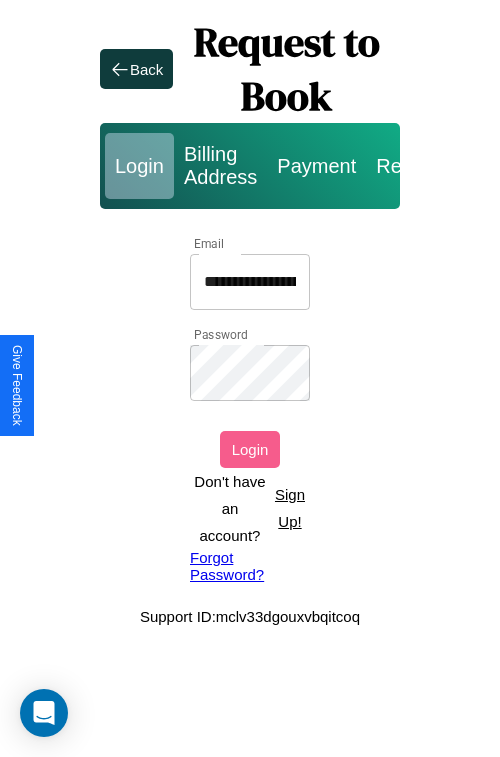 click on "Login" at bounding box center [250, 449] 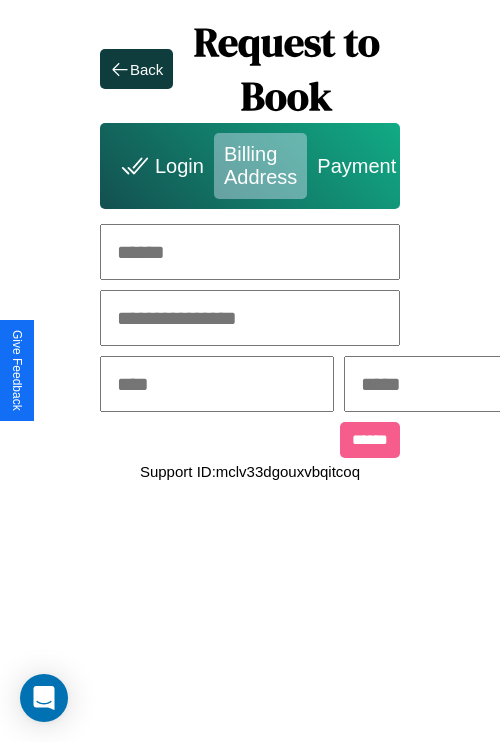 click at bounding box center [250, 252] 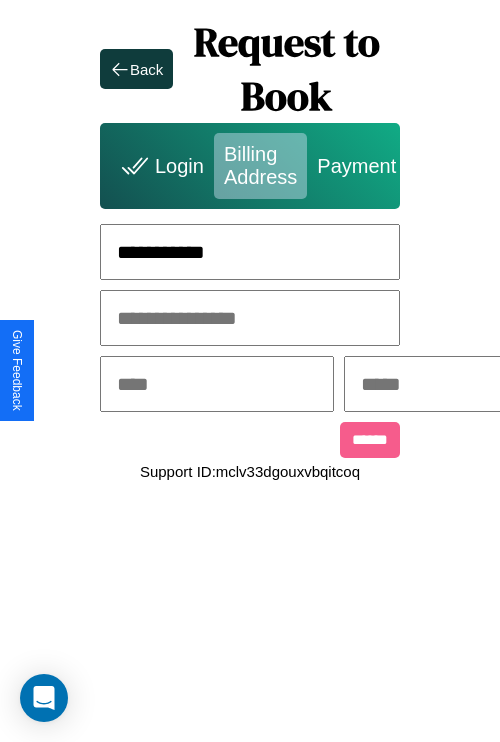 type on "**********" 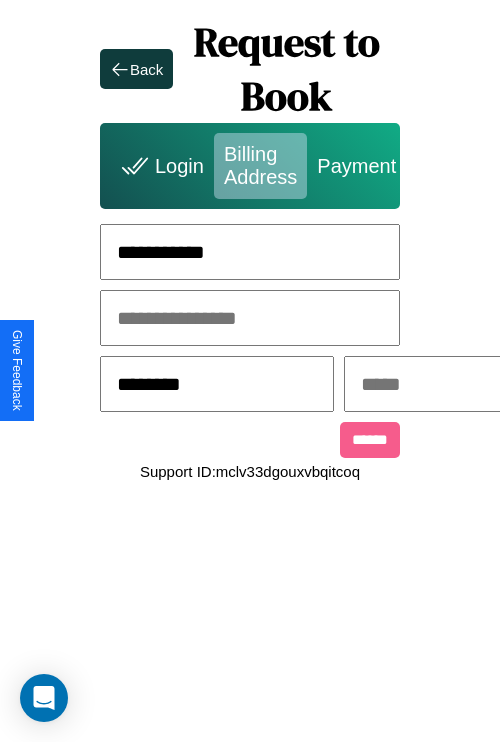 type on "********" 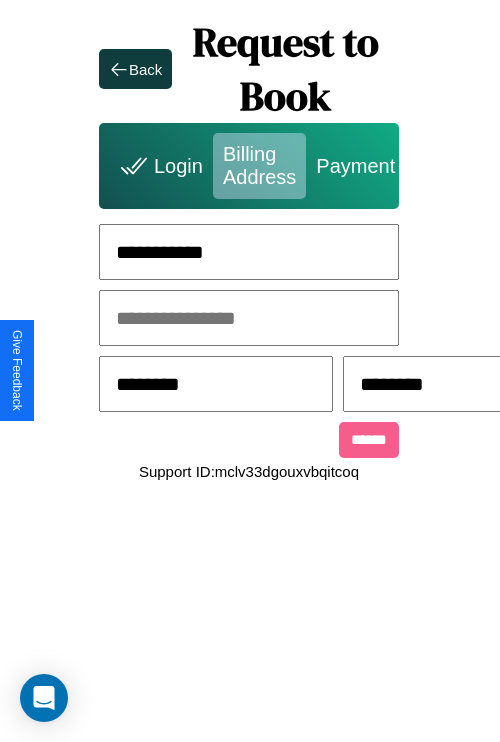 scroll, scrollTop: 0, scrollLeft: 517, axis: horizontal 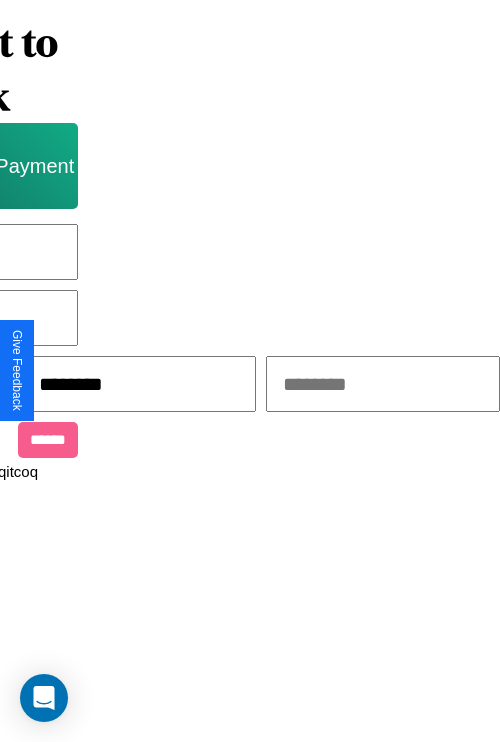 type on "********" 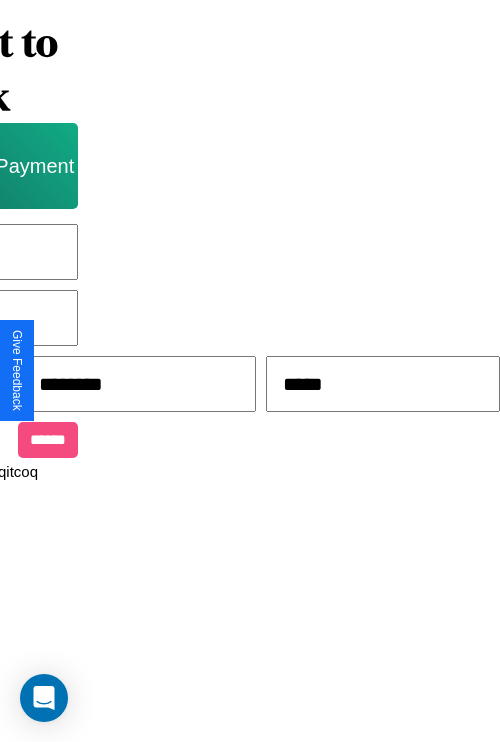 type on "*****" 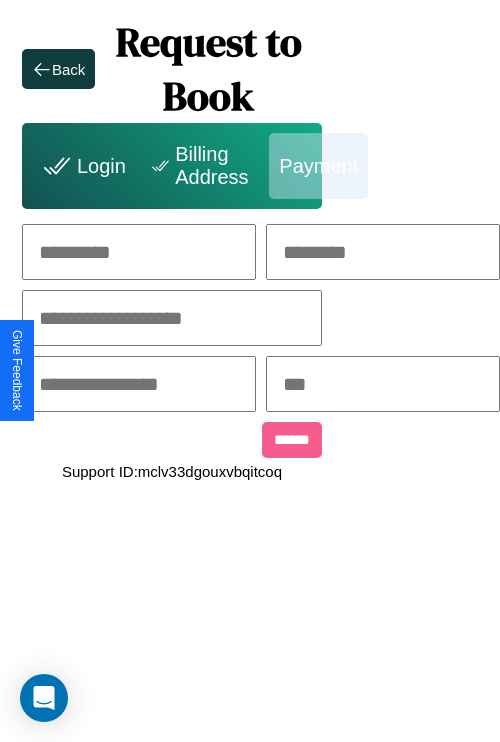 scroll, scrollTop: 0, scrollLeft: 208, axis: horizontal 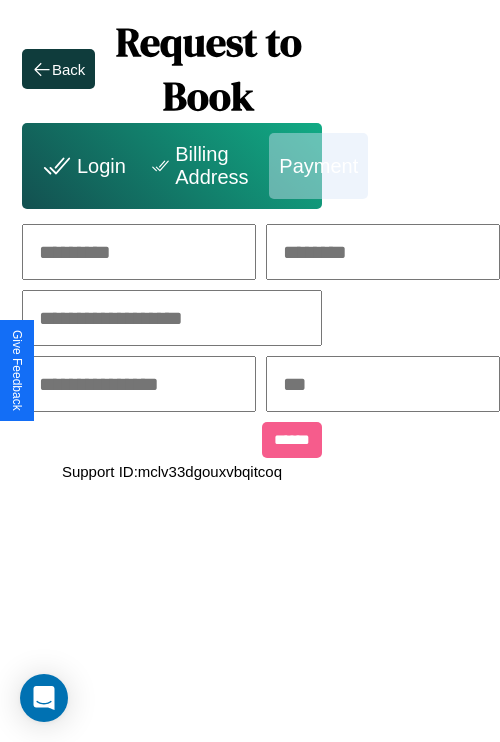 click at bounding box center (139, 252) 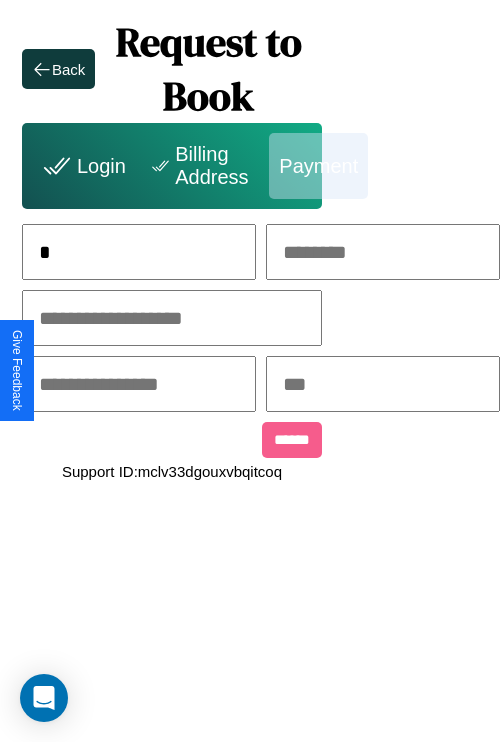 scroll, scrollTop: 0, scrollLeft: 131, axis: horizontal 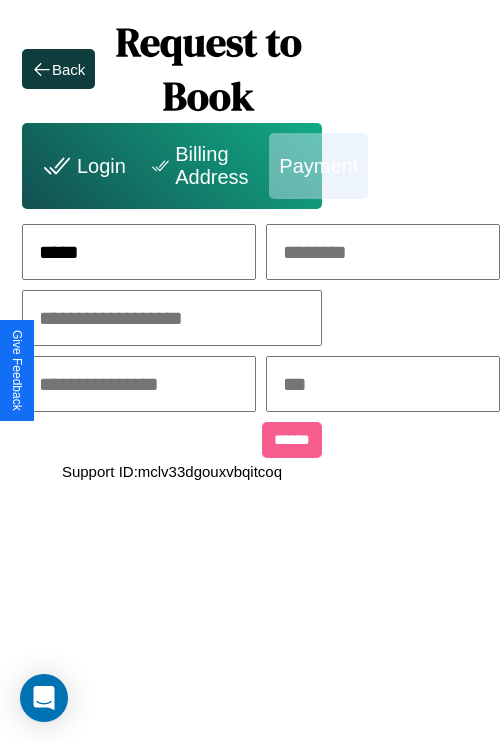 type on "*****" 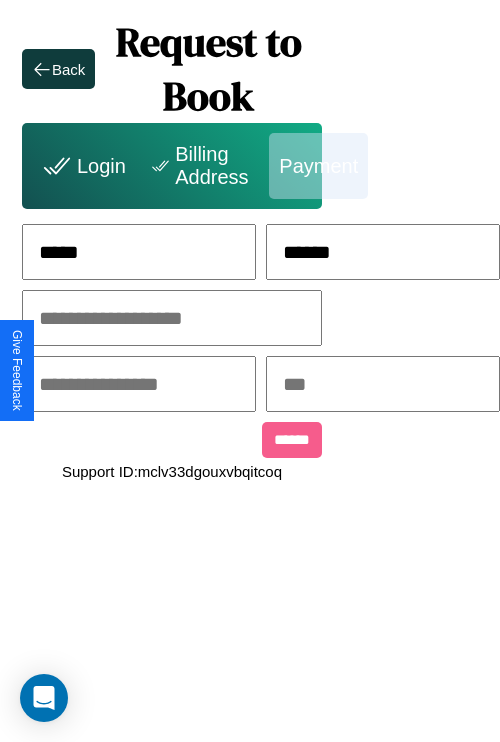 type on "******" 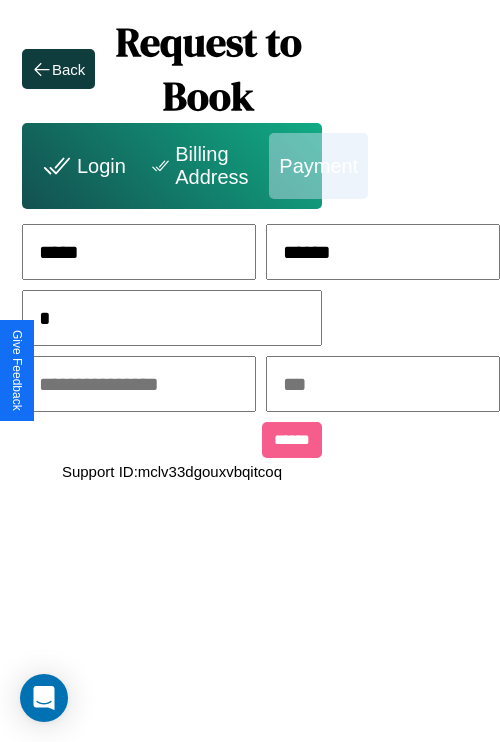 scroll, scrollTop: 0, scrollLeft: 128, axis: horizontal 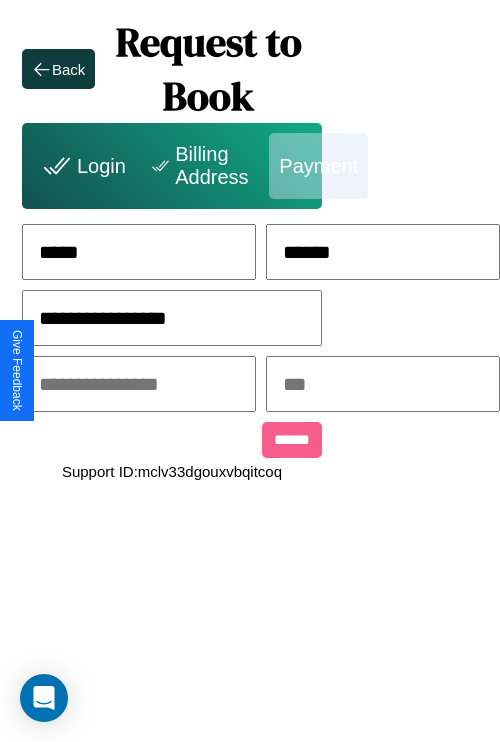 type on "**********" 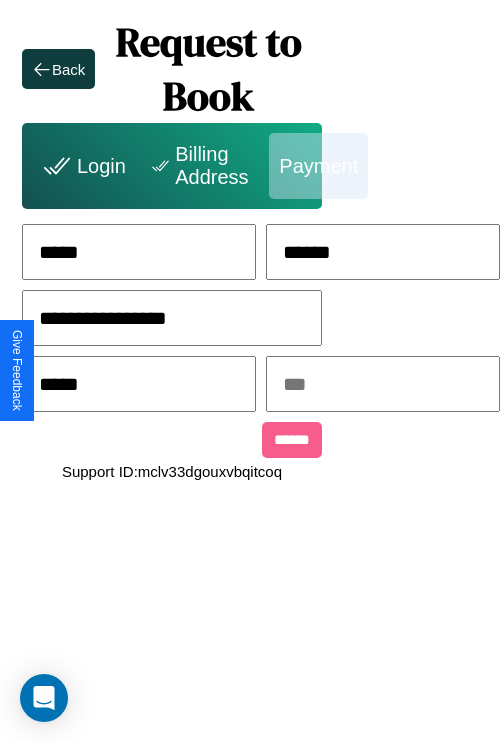 type on "*****" 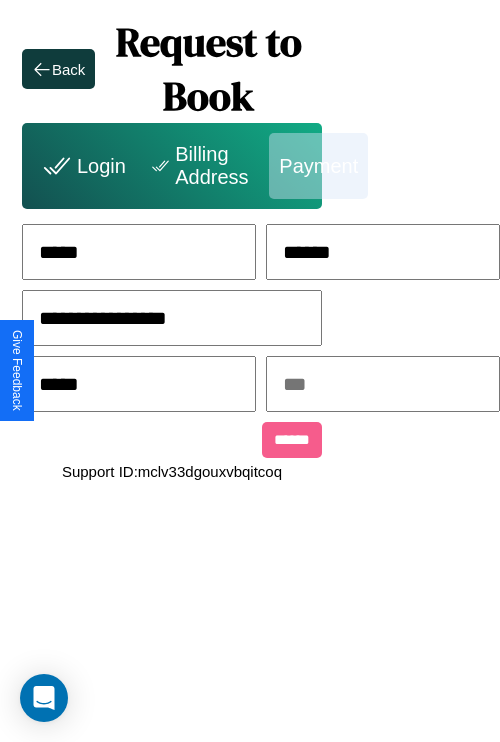 click at bounding box center (383, 384) 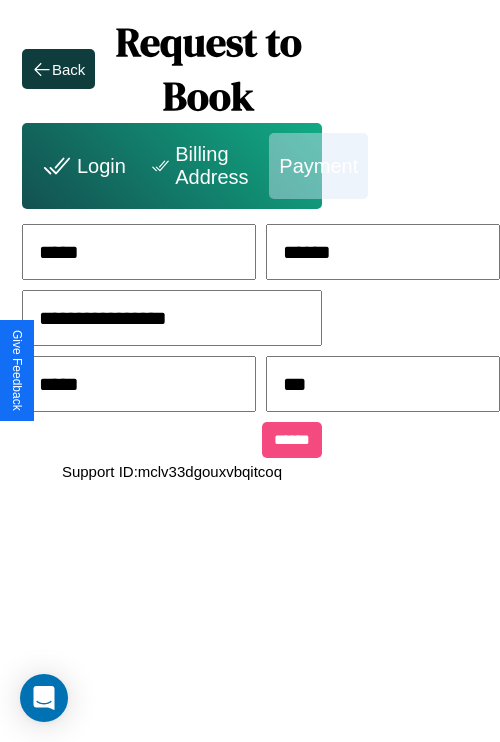 type on "***" 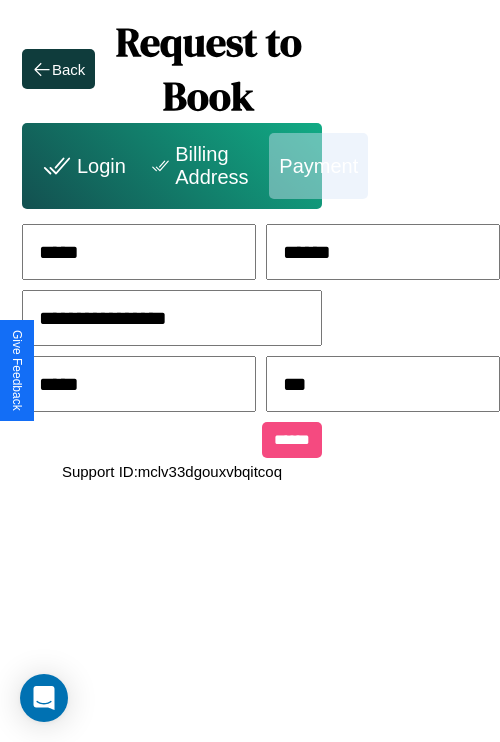 click on "******" at bounding box center (292, 440) 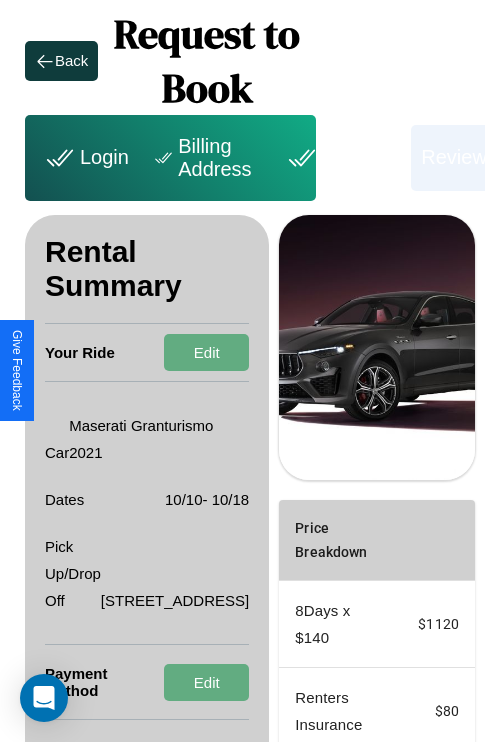 scroll, scrollTop: 455, scrollLeft: 72, axis: both 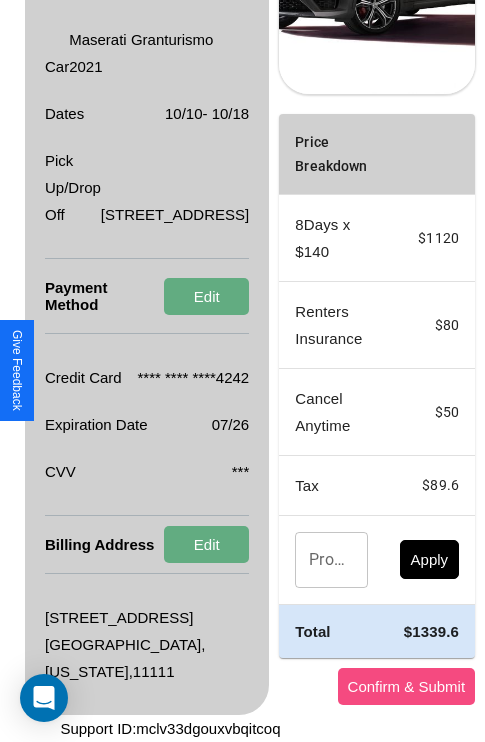 click on "Confirm & Submit" at bounding box center [407, 686] 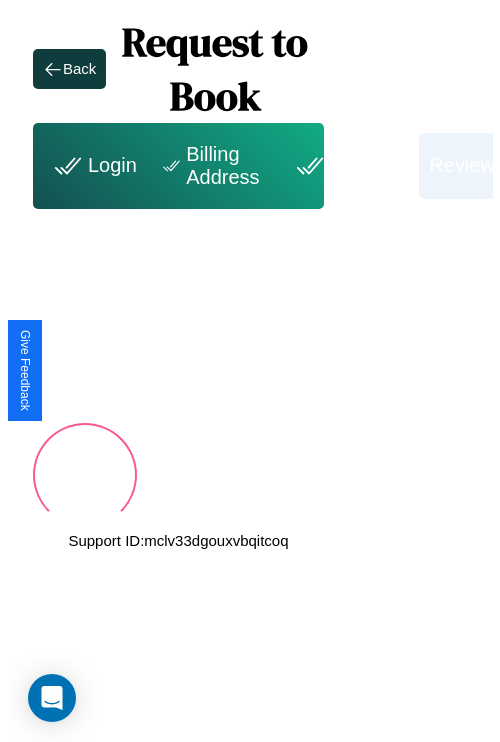scroll, scrollTop: 0, scrollLeft: 72, axis: horizontal 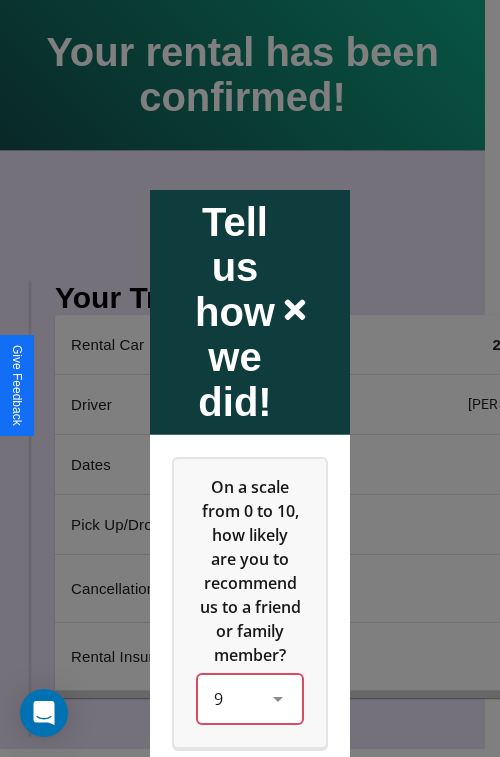 click on "9" at bounding box center (250, 698) 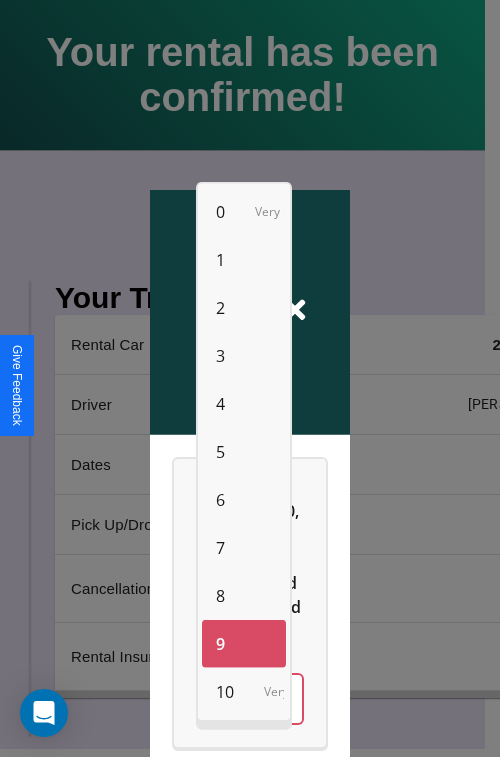 click on "6" at bounding box center (220, 500) 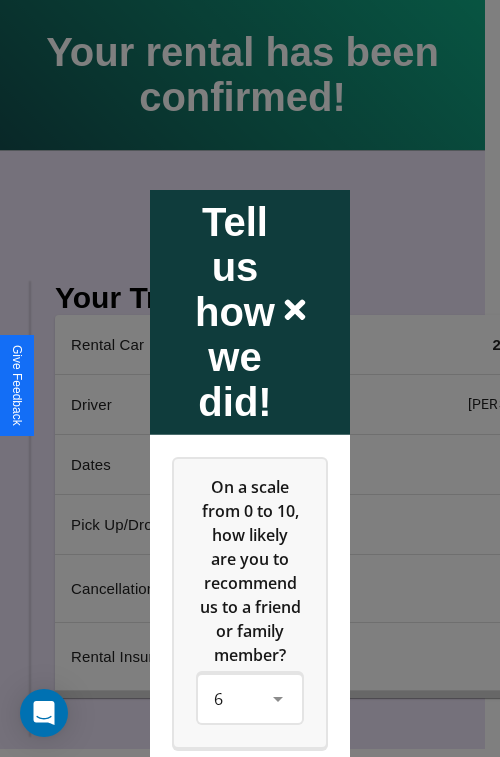 scroll, scrollTop: 286, scrollLeft: 0, axis: vertical 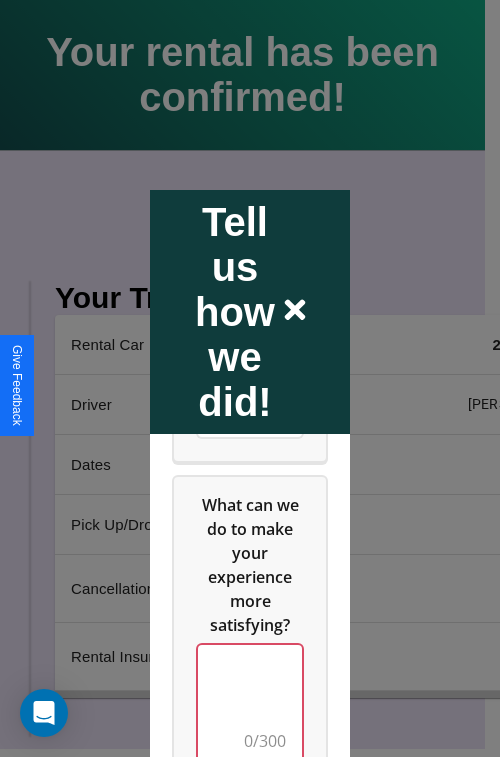 click at bounding box center (250, 704) 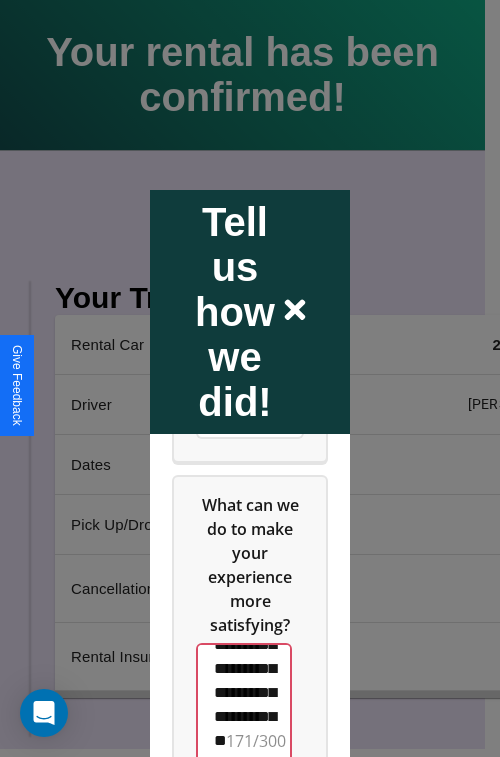 scroll, scrollTop: 732, scrollLeft: 0, axis: vertical 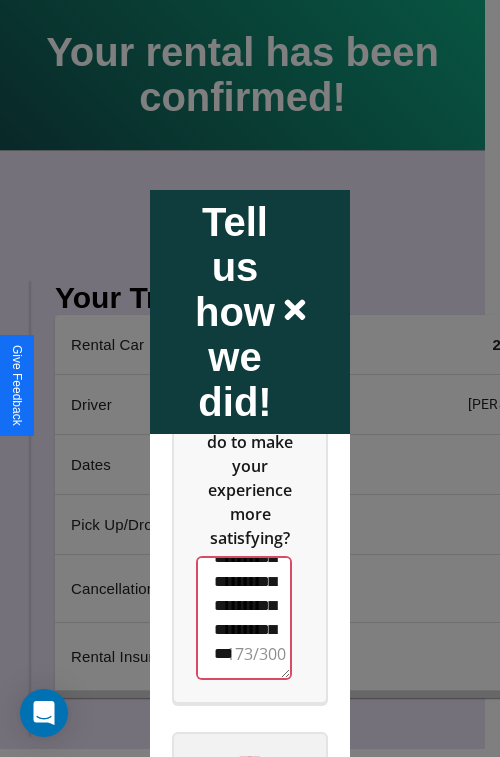type on "**********" 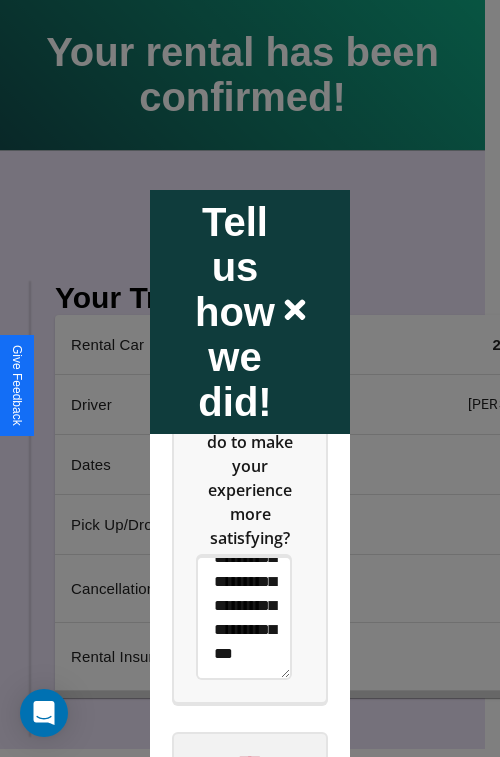 click on "****" at bounding box center [250, 761] 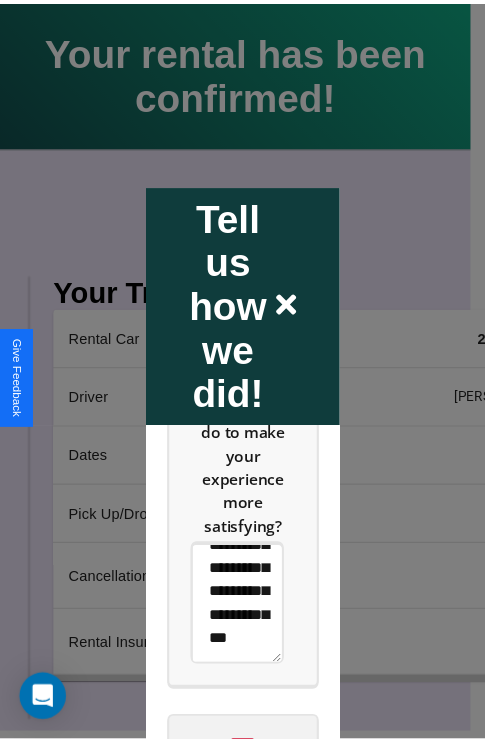scroll, scrollTop: 0, scrollLeft: 0, axis: both 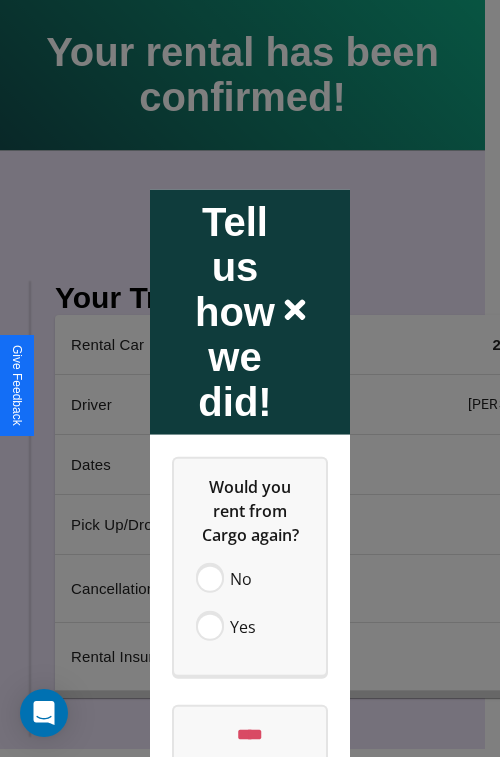 click at bounding box center [250, 378] 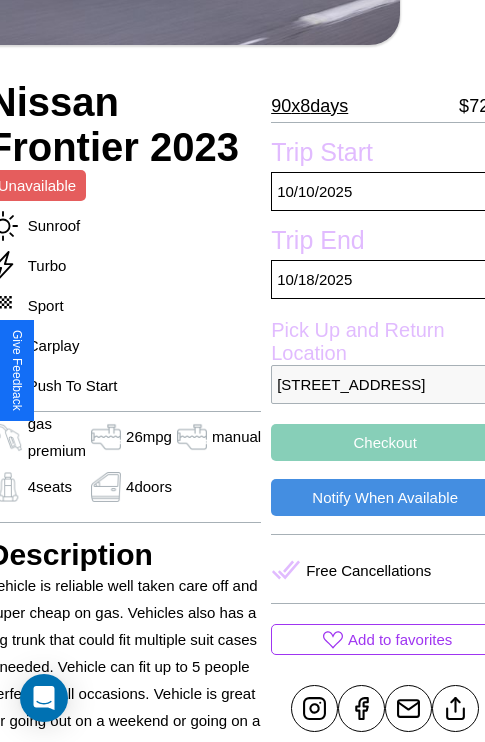 scroll, scrollTop: 426, scrollLeft: 91, axis: both 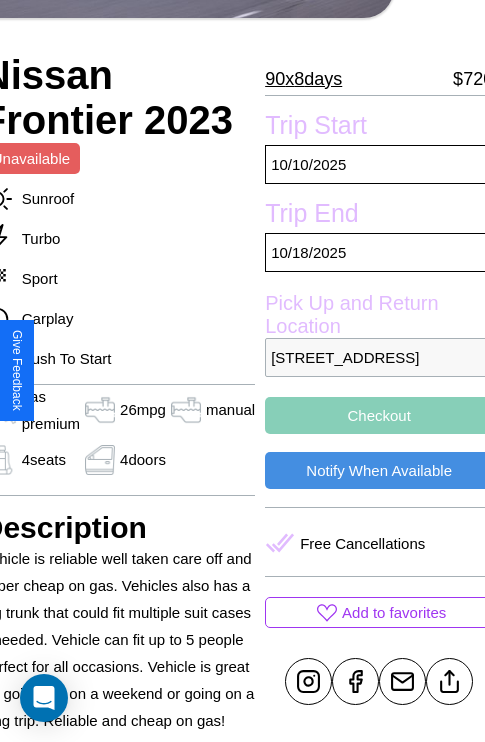 click on "[STREET_ADDRESS]" at bounding box center (379, 357) 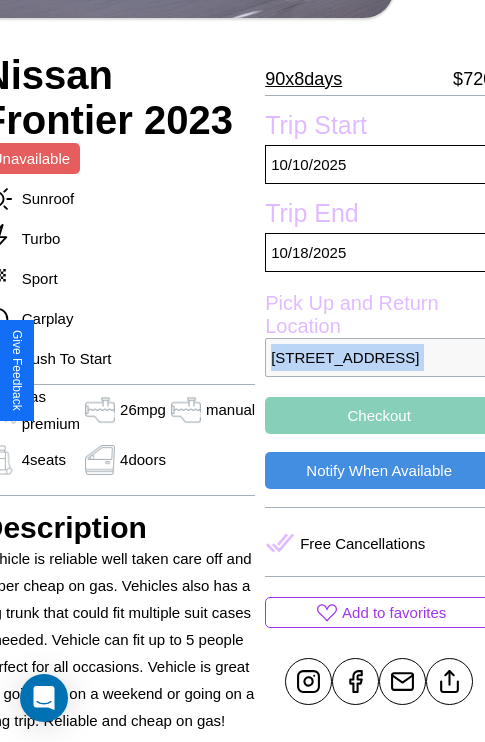 click on "[STREET_ADDRESS]" at bounding box center (379, 357) 